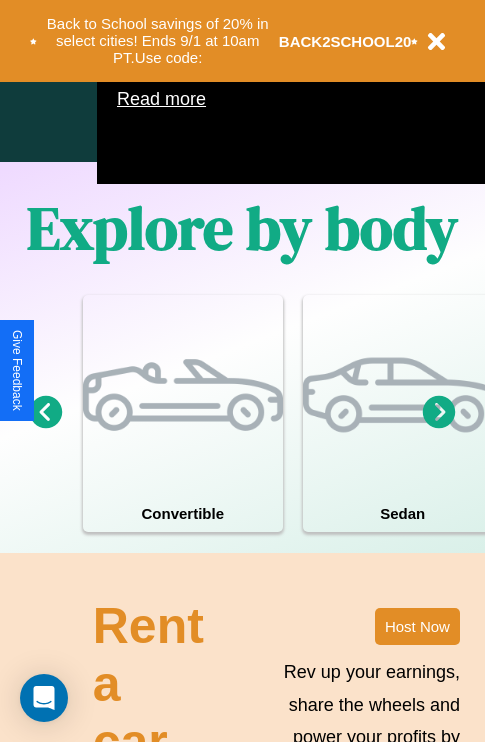 scroll, scrollTop: 1285, scrollLeft: 0, axis: vertical 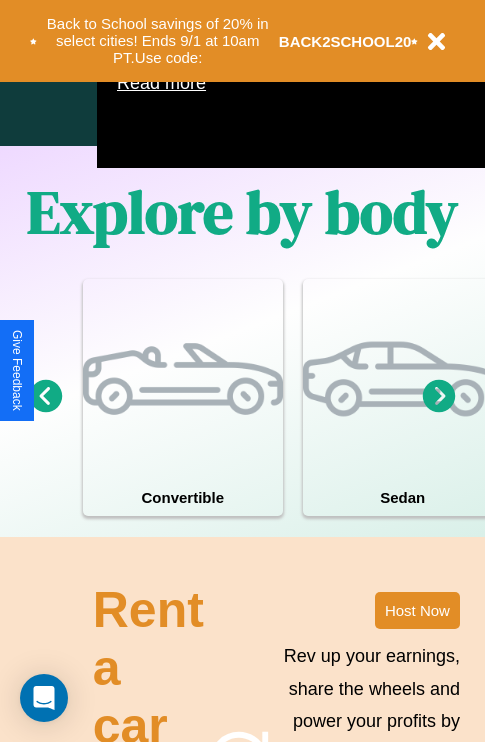 click 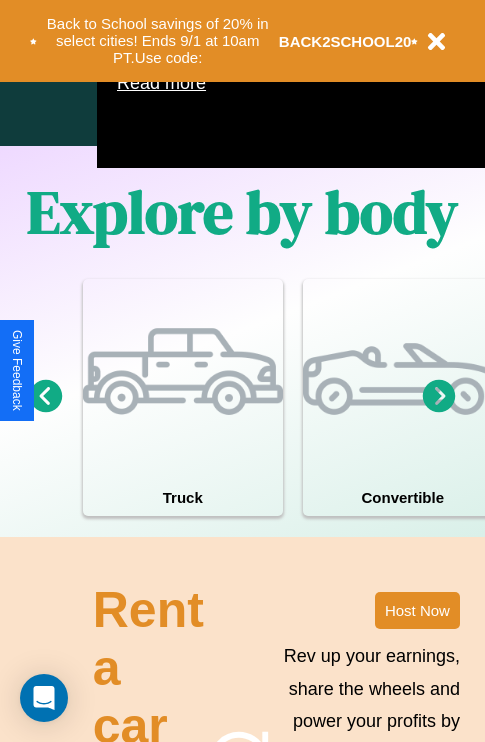 click 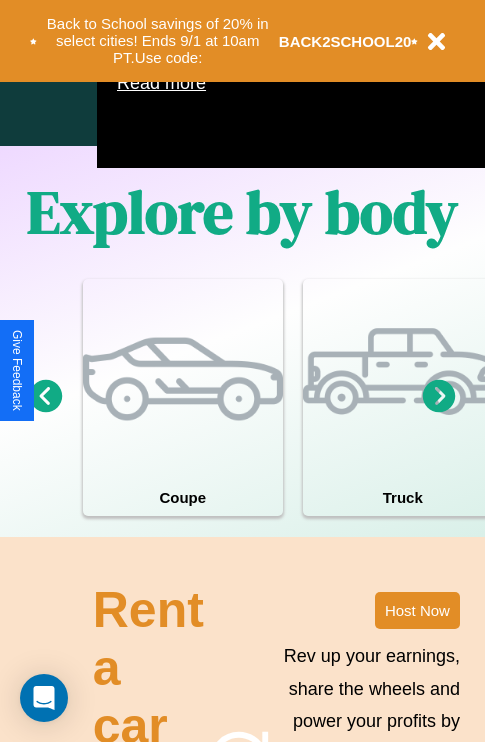 click 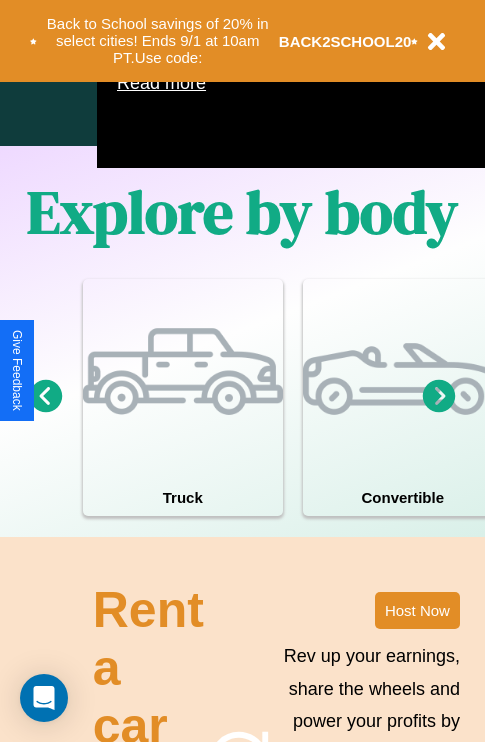 click 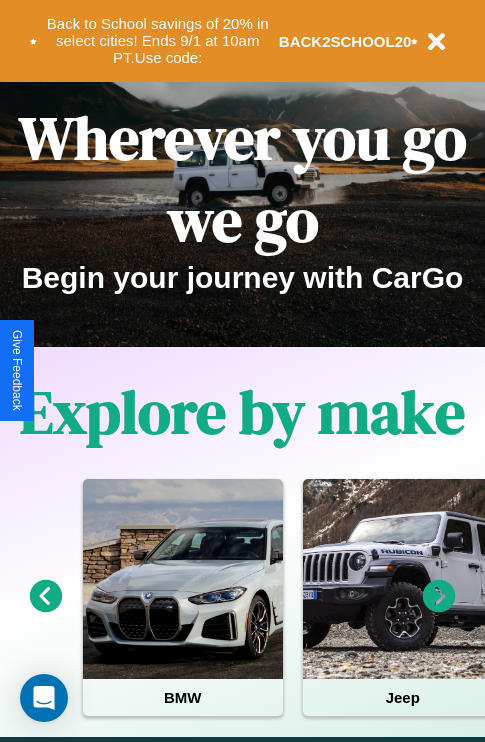 scroll, scrollTop: 0, scrollLeft: 0, axis: both 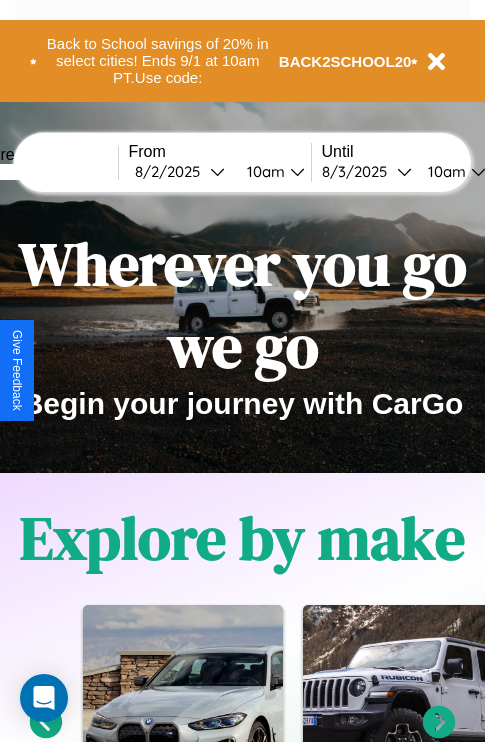 click at bounding box center (43, 172) 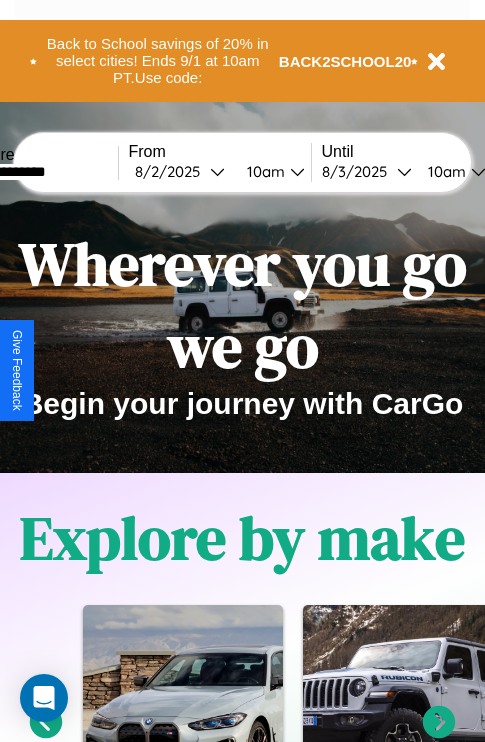 type on "**********" 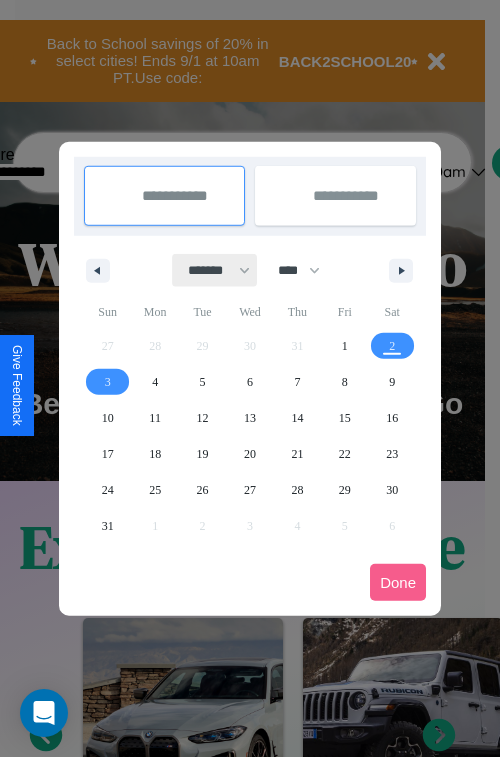 click on "******* ******** ***** ***** *** **** **** ****** ********* ******* ******** ********" at bounding box center [215, 270] 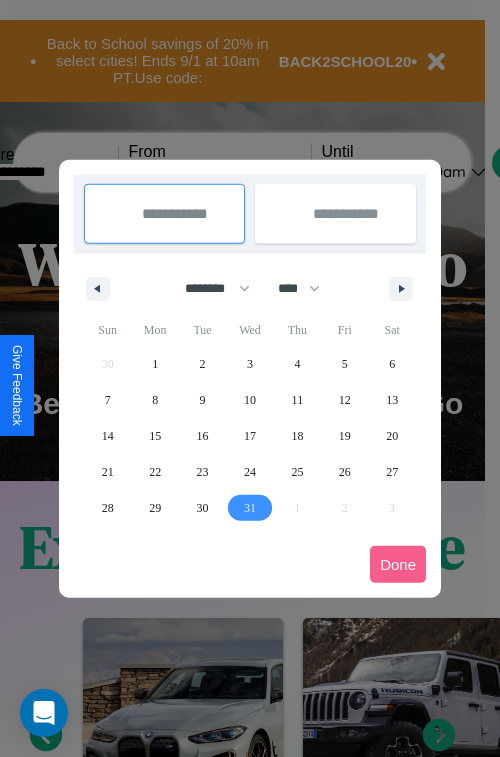 click on "31" at bounding box center (250, 508) 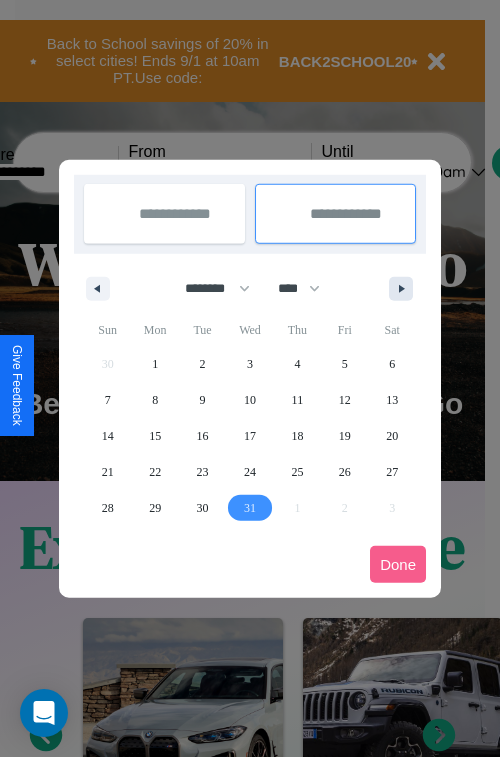 click at bounding box center [405, 289] 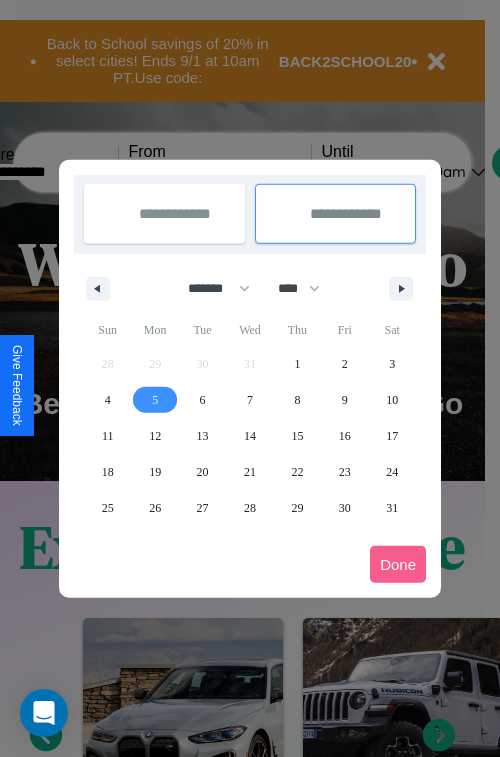 click on "5" at bounding box center [155, 400] 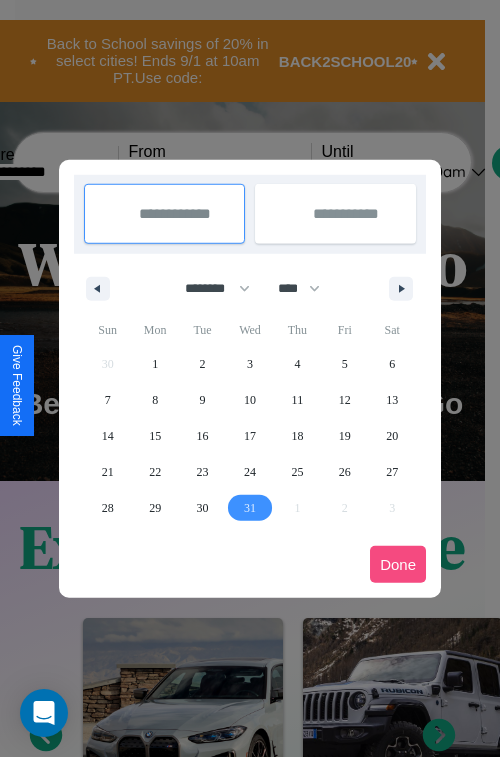 click on "Done" at bounding box center (398, 564) 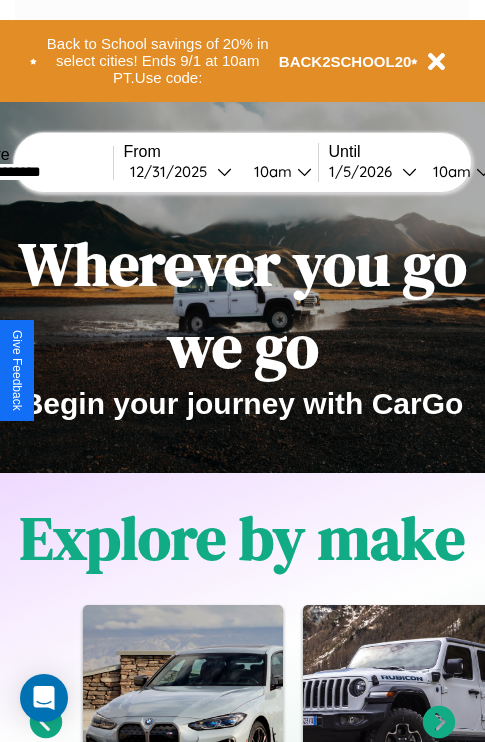 scroll, scrollTop: 0, scrollLeft: 73, axis: horizontal 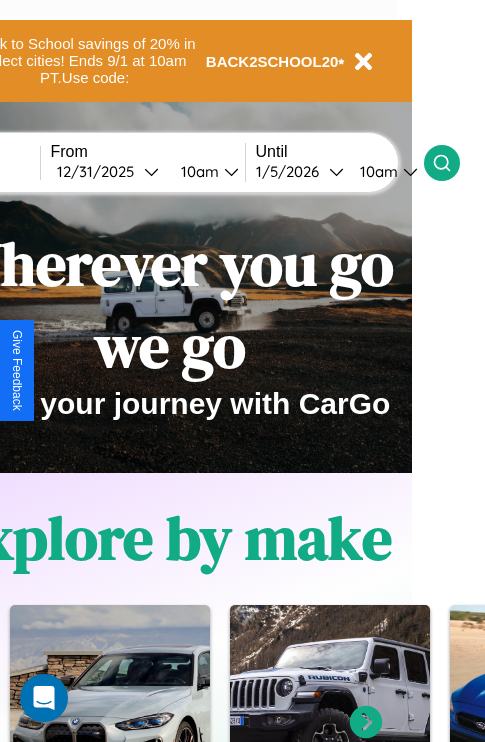 click 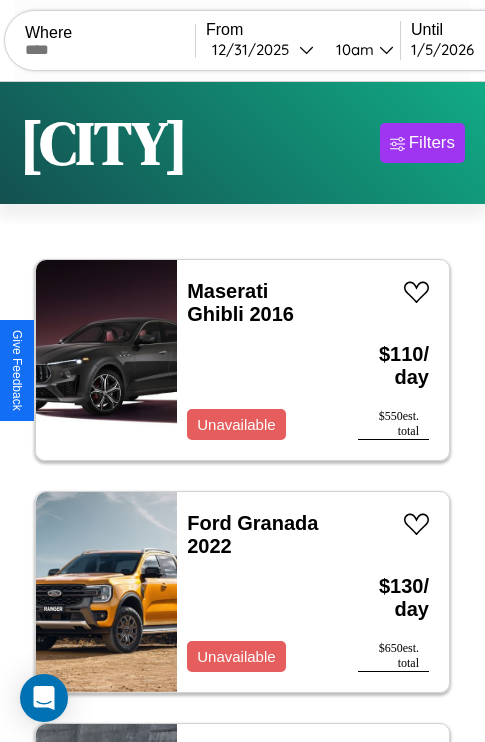 scroll, scrollTop: 74, scrollLeft: 0, axis: vertical 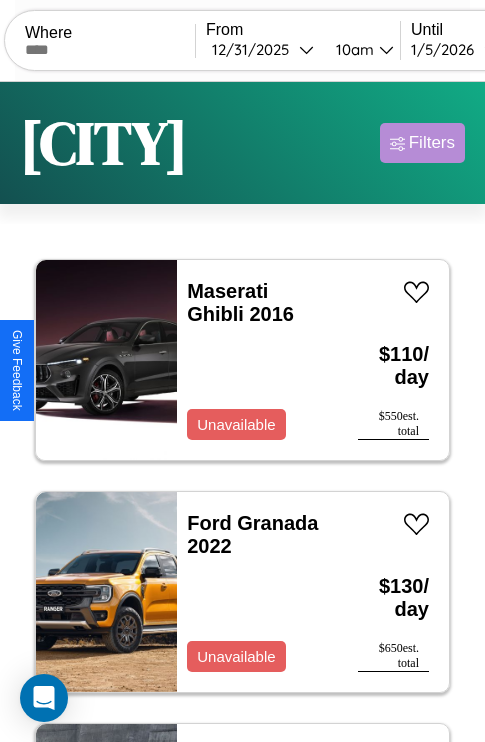 click on "Filters" at bounding box center (432, 143) 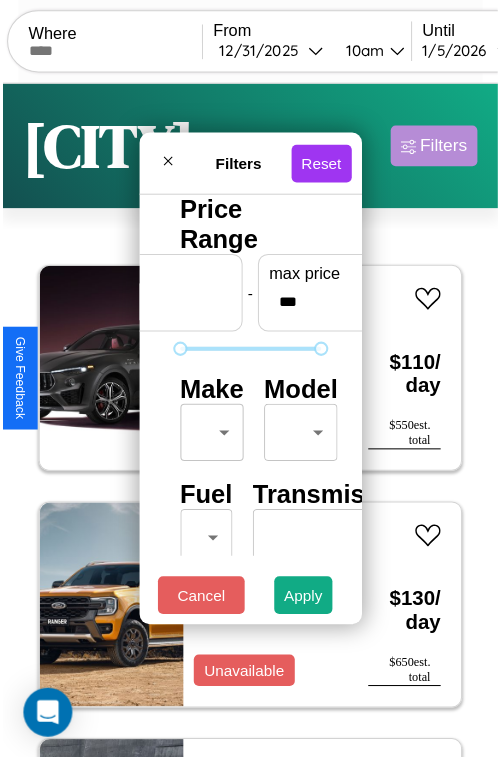 scroll, scrollTop: 59, scrollLeft: 0, axis: vertical 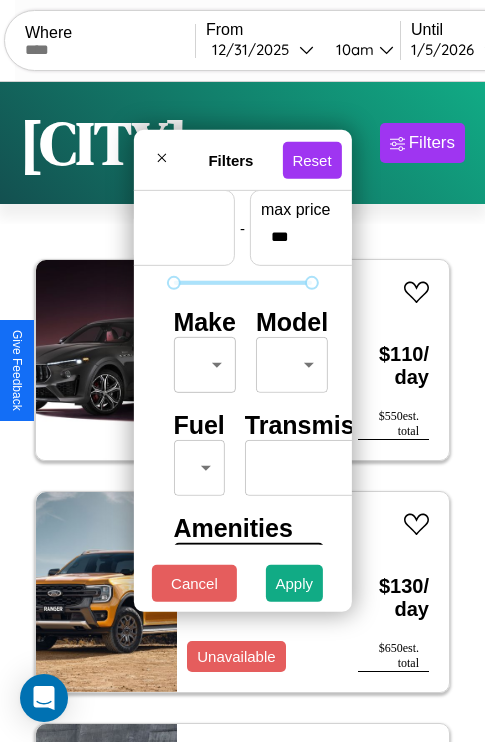 click on "CarGo Where From [MONTH] / [DAY] / [YEAR] [TIME] Until [MONTH] / [DAY] / [YEAR] [TIME] Become a Host Login Sign Up [CITY] Filters 21 cars in this area These cars can be picked up in this city. Maserati Ghibli 2016 Unavailable $ 110 / day $ 550 est. total Ford Granada 2022 Unavailable $ 130 / day $ 650 est. total Mazda CX-5 2017 Available $ 160 / day $ 800 est. total Chrysler Pacifica 2021 Unavailable $ 200 / day $ 1000 est. total Kia K4 2020 Available $ 110 / day $ 550 est. total Bentley Mulsanne 2014 Available $ 40 / day $ 200 est. total Mazda 323 2024 Available $ 80 / day $ 400 est. total GMC Heavy Conventional 2023 Available $ 170 / day $ 850 est. total Lexus LX 2016 Available $ 160 / day $ 800 est. total Jaguar XJ12 2014 Unavailable $ 170 / day $ 850 est. total Hyundai Elantra GT 2024 Available $ 80 / day $ 400 est. total Lexus IS 2017 Available $ 110 / day $ 550 est. total Lexus NX 2014 Available $ 190 / day $ 950 est. total Tesla Model X $" at bounding box center (242, 412) 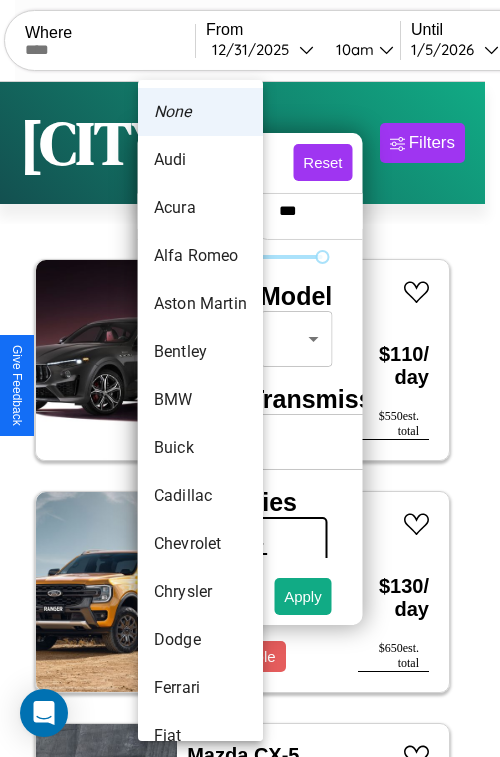 click on "Audi" at bounding box center (200, 160) 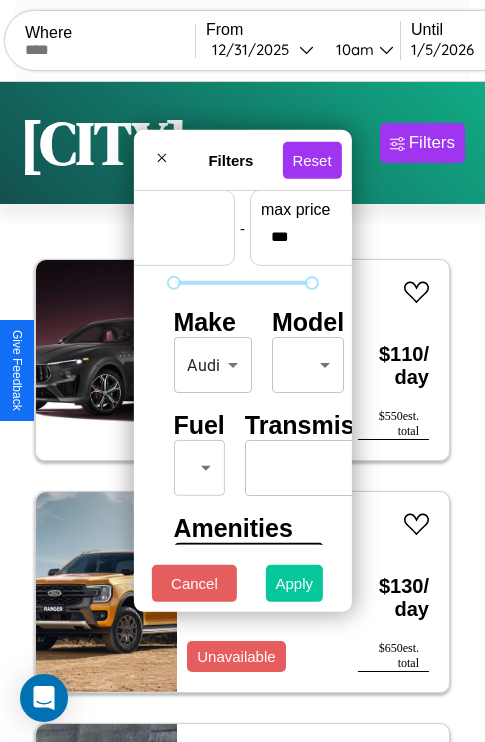 click on "Apply" at bounding box center (295, 583) 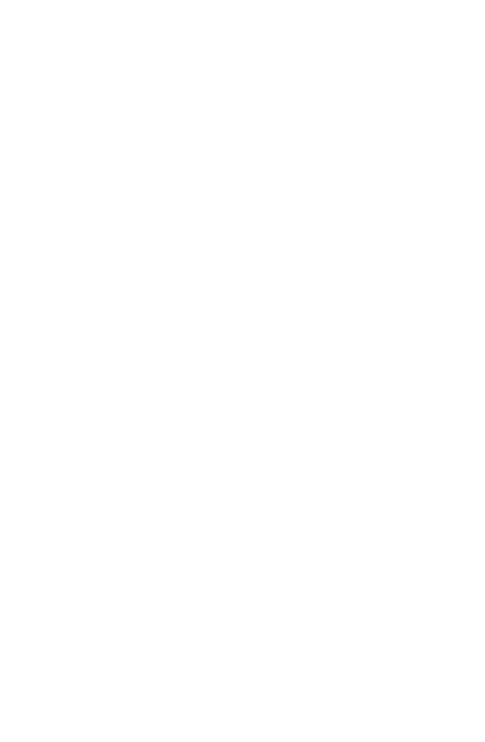 scroll, scrollTop: 0, scrollLeft: 0, axis: both 